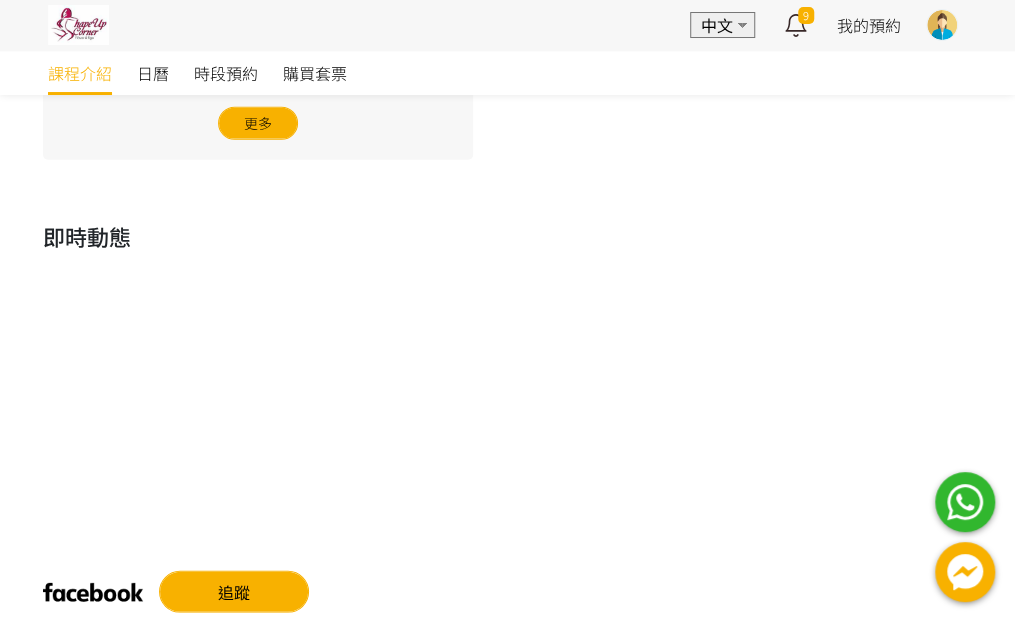 scroll, scrollTop: 2065, scrollLeft: 0, axis: vertical 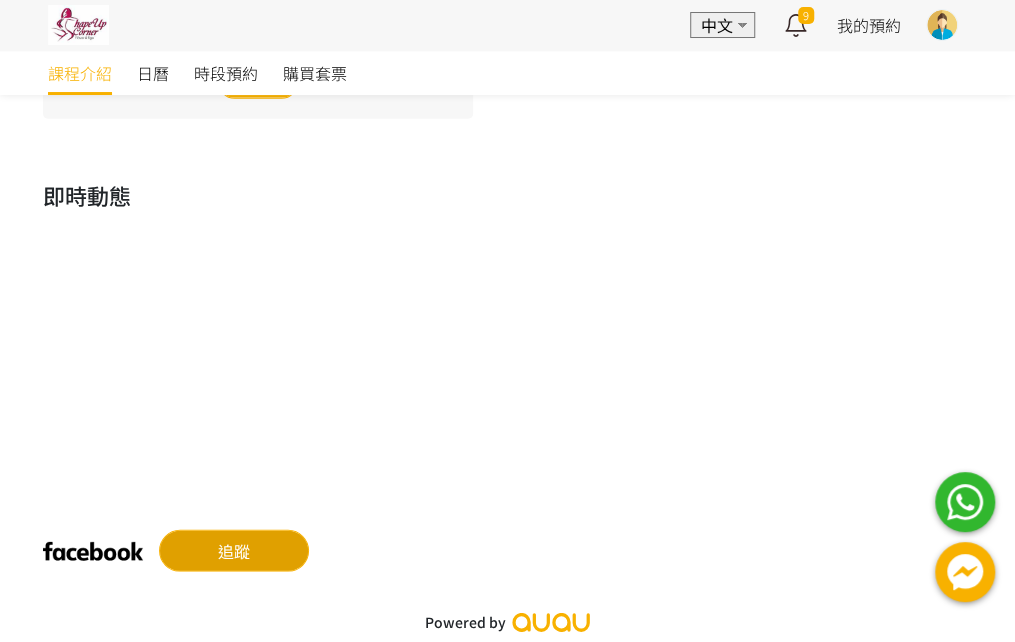 click on "追蹤" at bounding box center [234, 551] 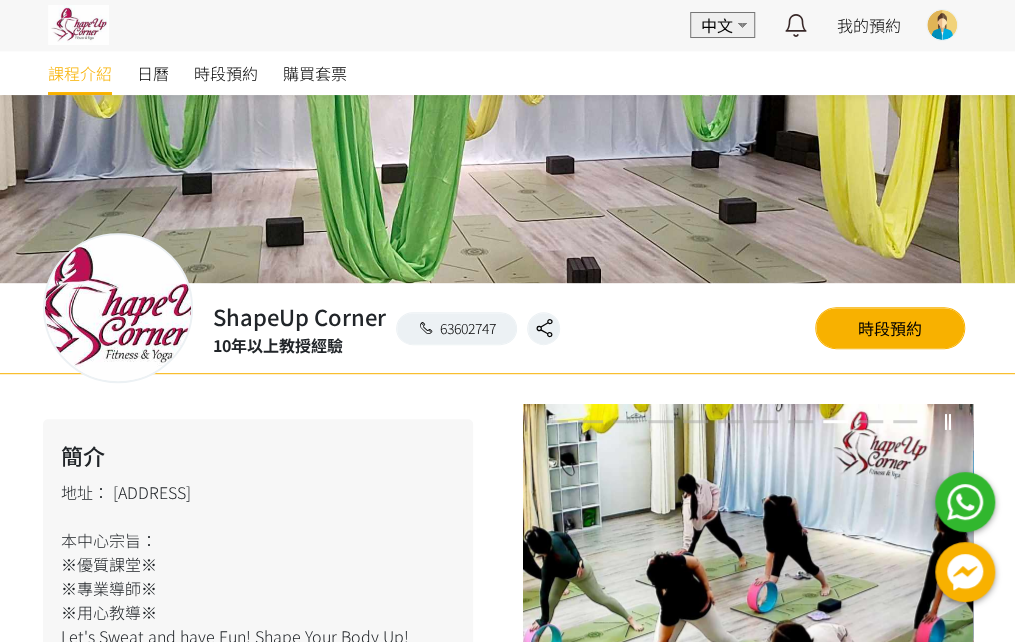 scroll, scrollTop: 0, scrollLeft: 0, axis: both 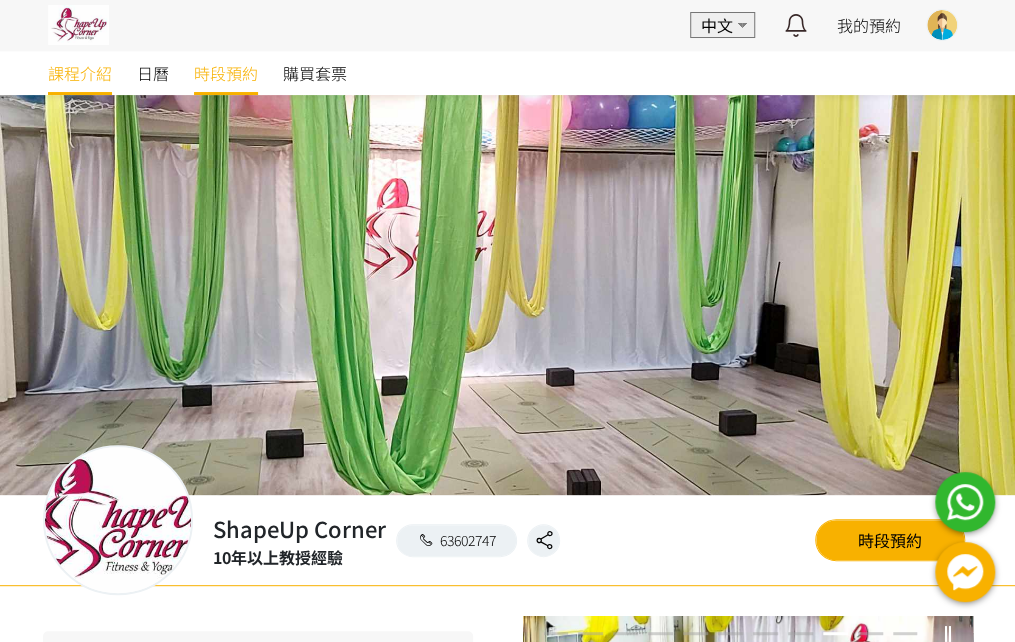 click on "時段預約" at bounding box center (226, 73) 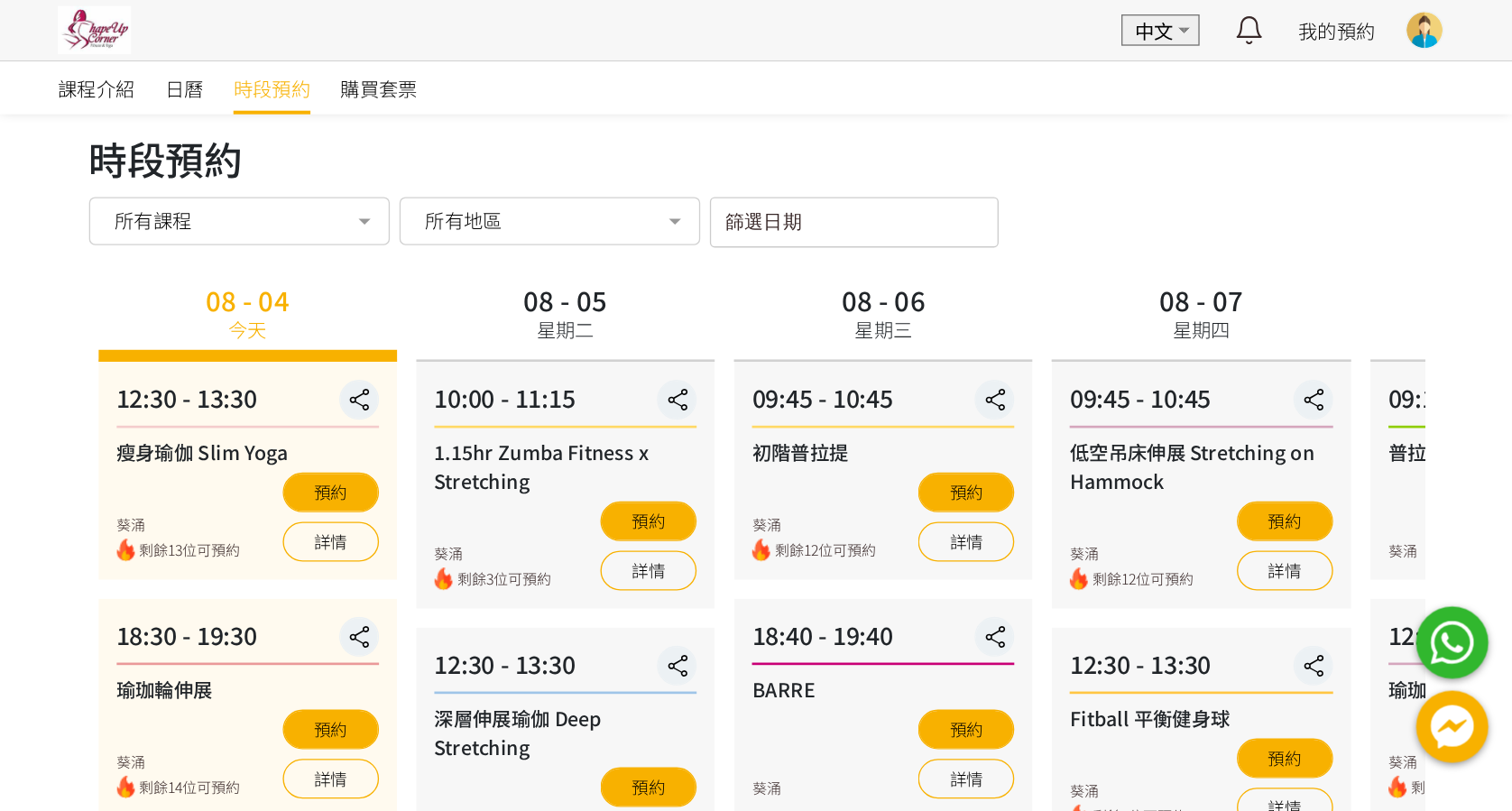 scroll, scrollTop: 0, scrollLeft: 0, axis: both 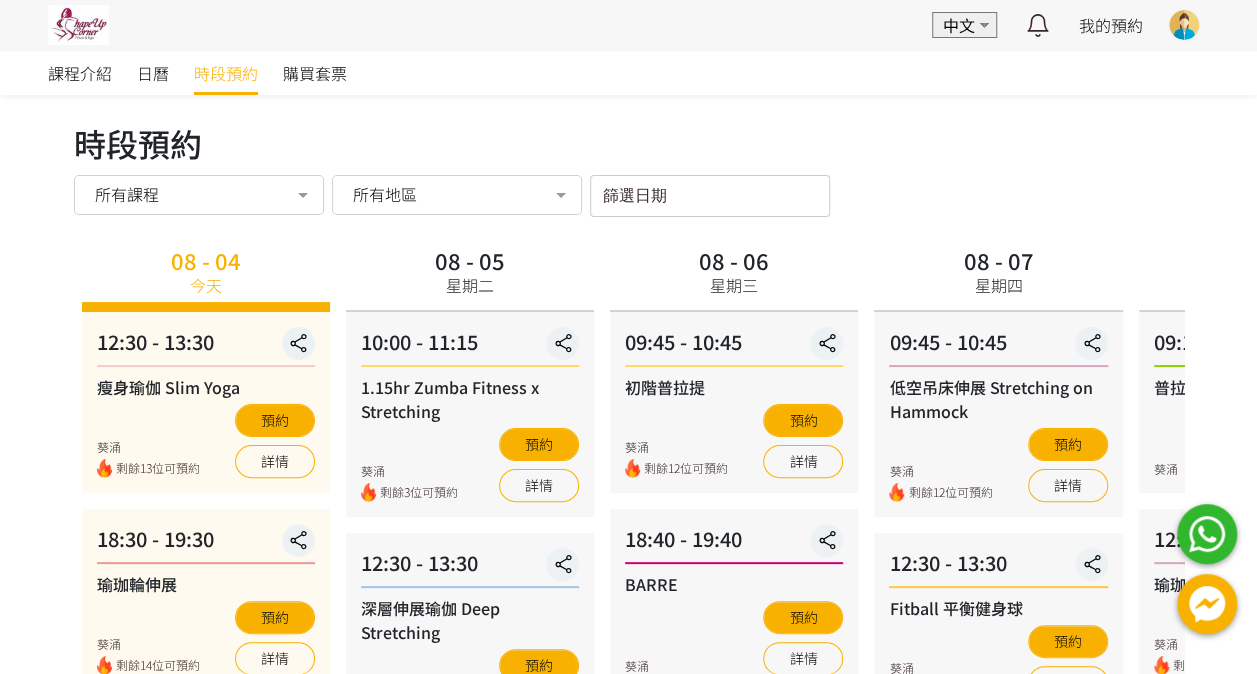 click on "所有地區" at bounding box center [456, 194] 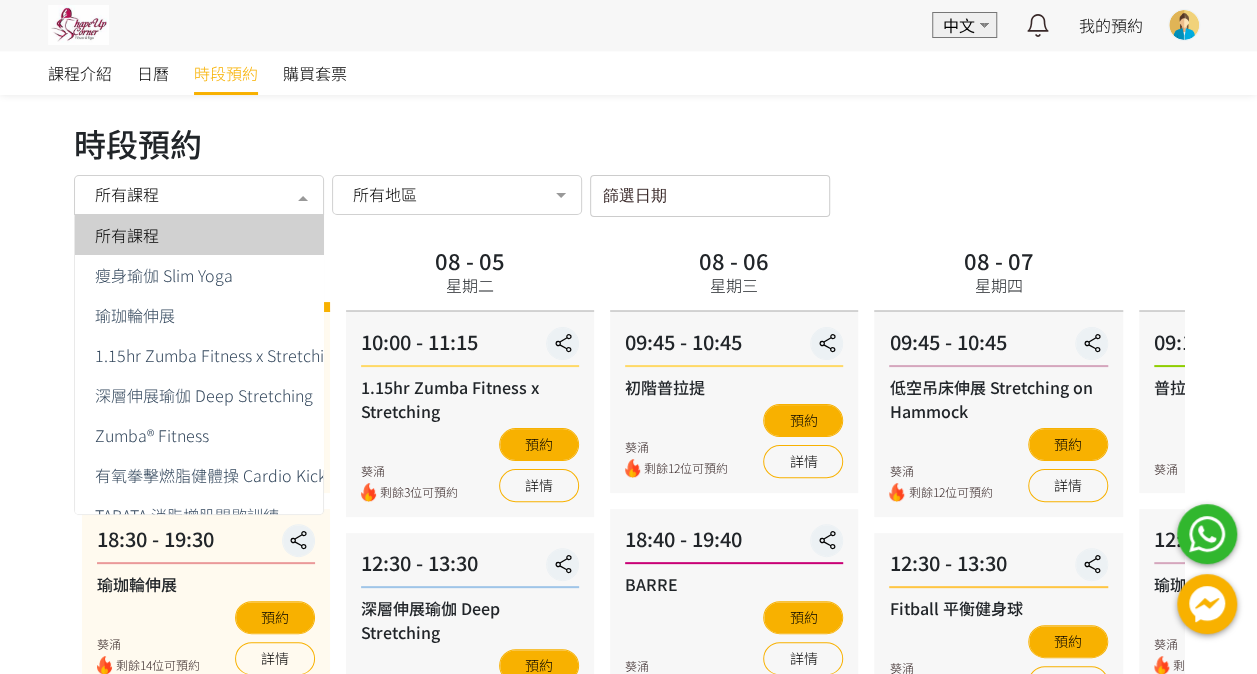 click on "所有課程" at bounding box center [198, 194] 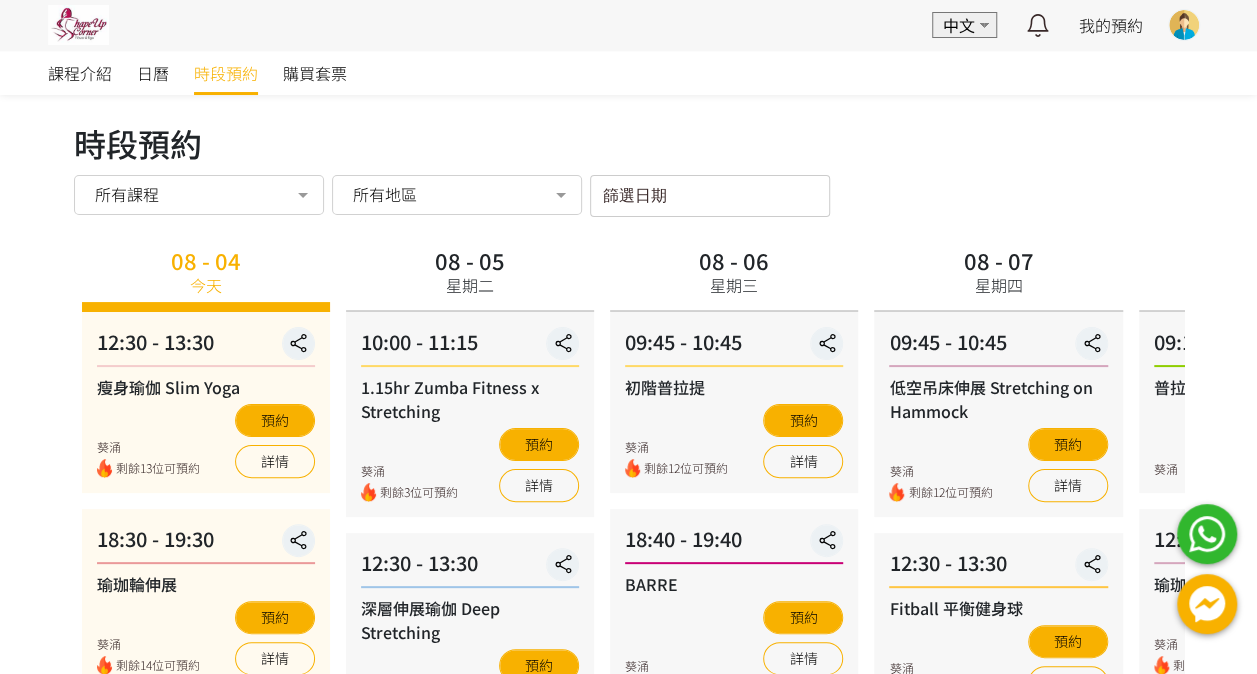 click on "所有課程" at bounding box center [198, 194] 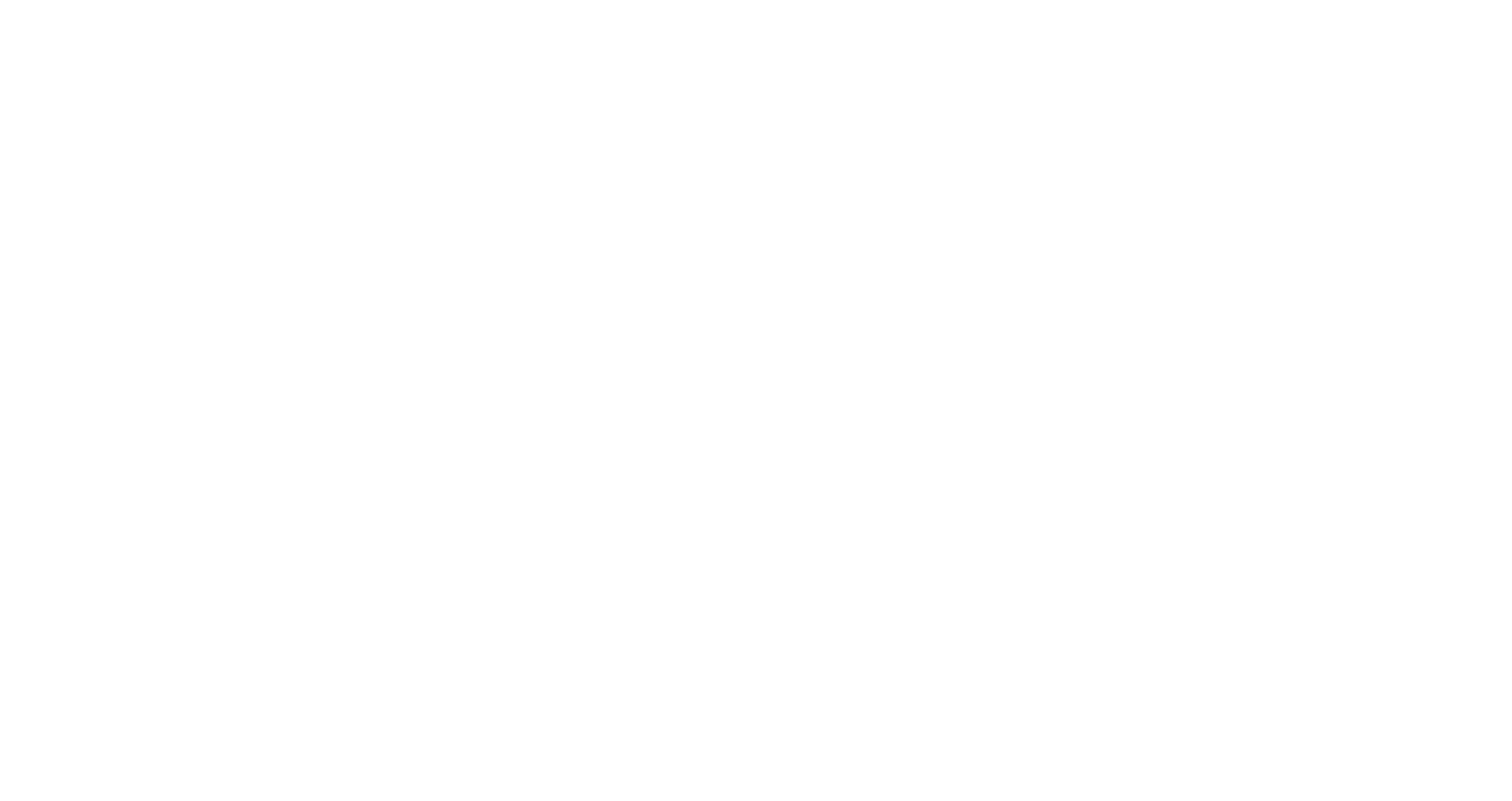 scroll, scrollTop: 0, scrollLeft: 0, axis: both 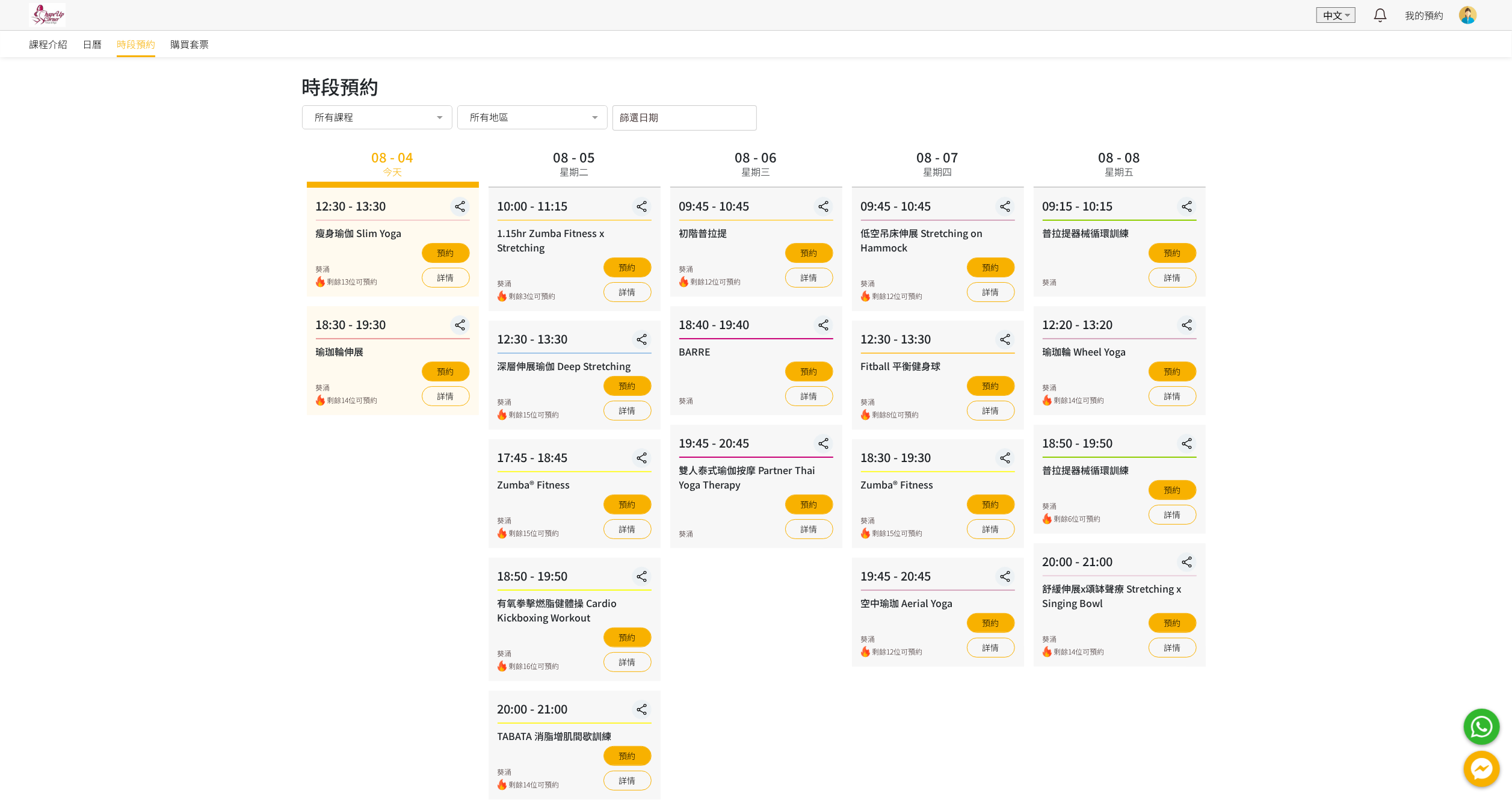 click on "篩選日期" at bounding box center (685, 118) 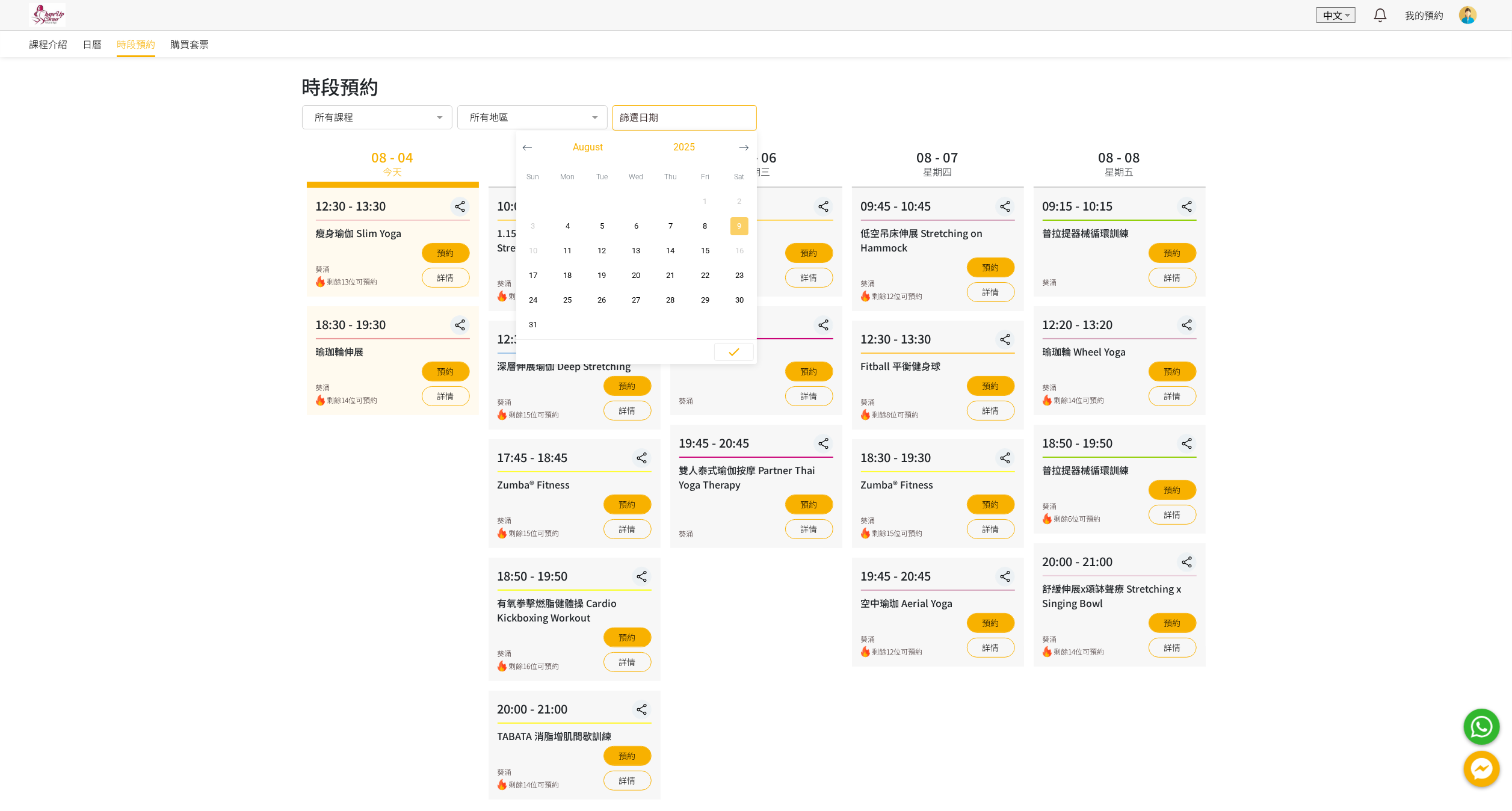 click on "9" at bounding box center (739, 226) 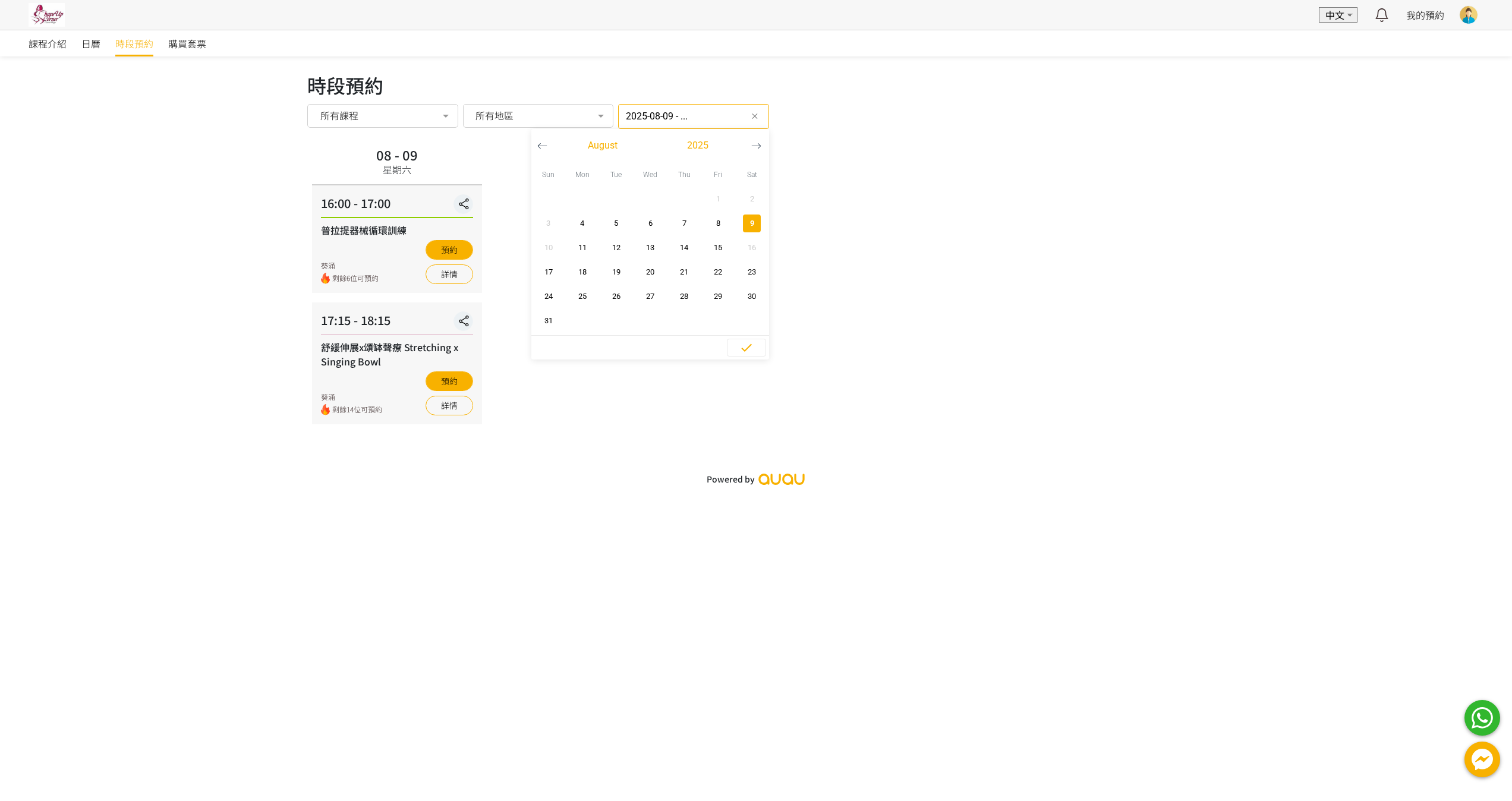 type 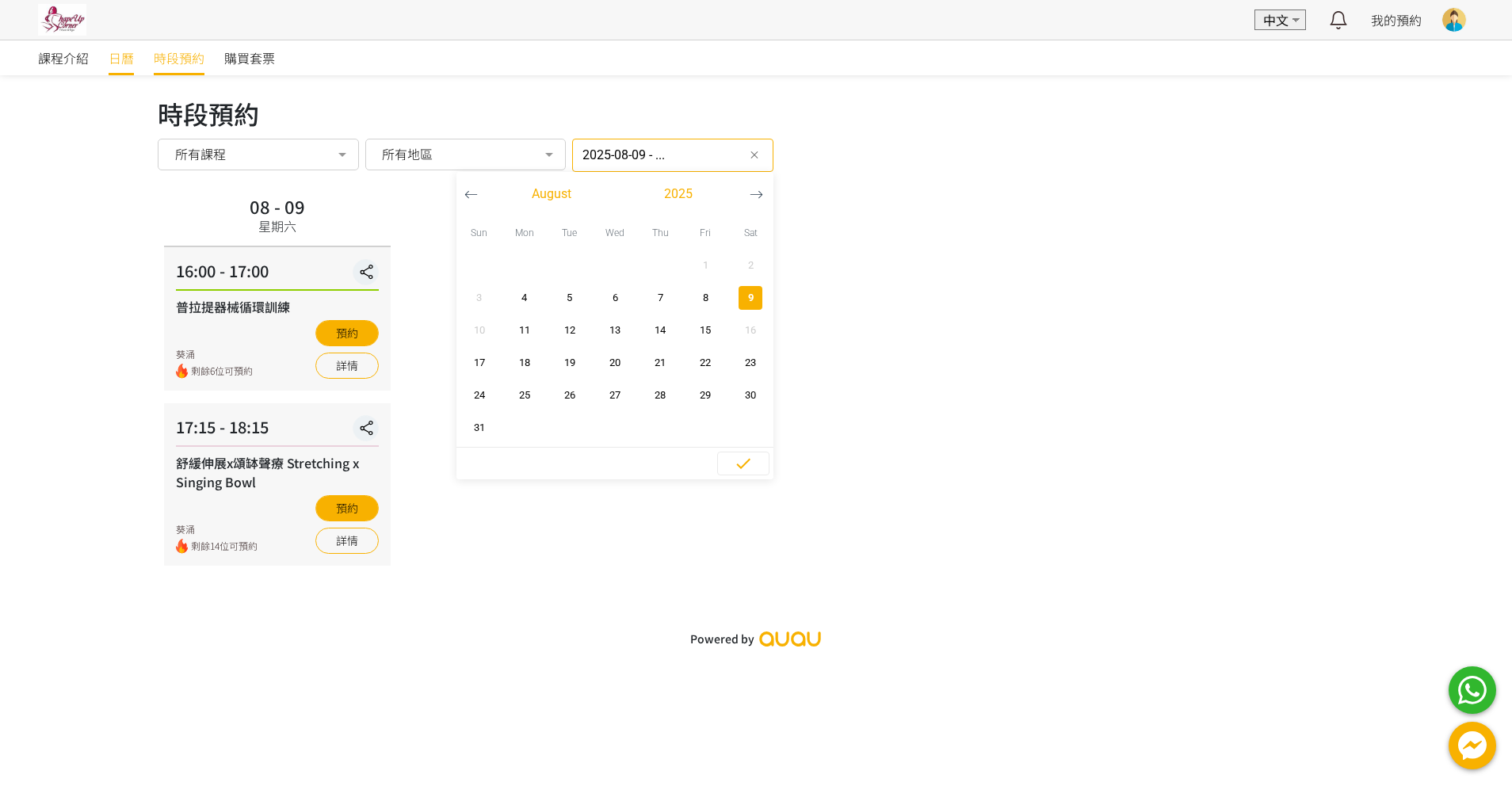 click on "日曆" at bounding box center [121, 58] 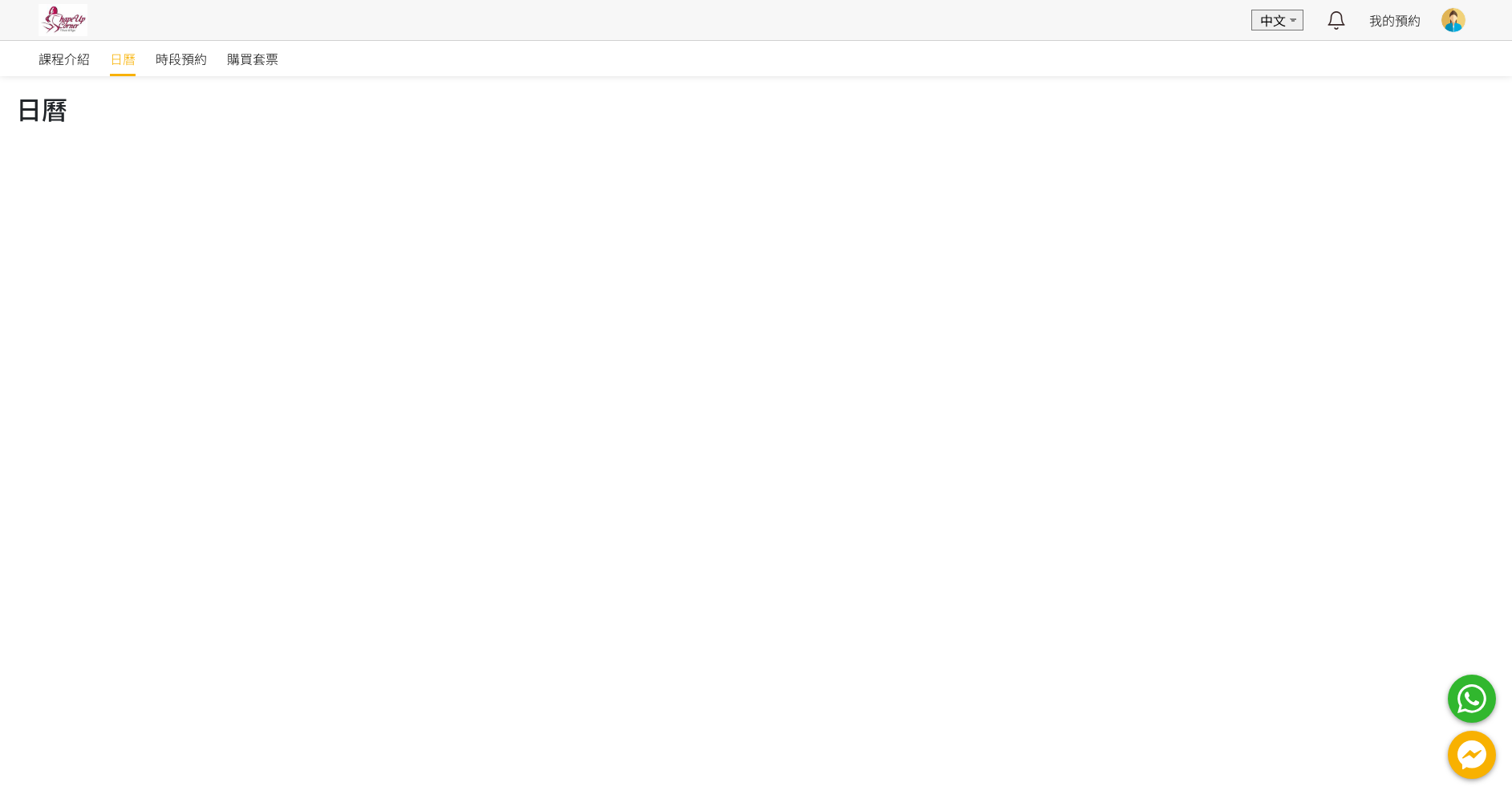 scroll, scrollTop: 0, scrollLeft: 0, axis: both 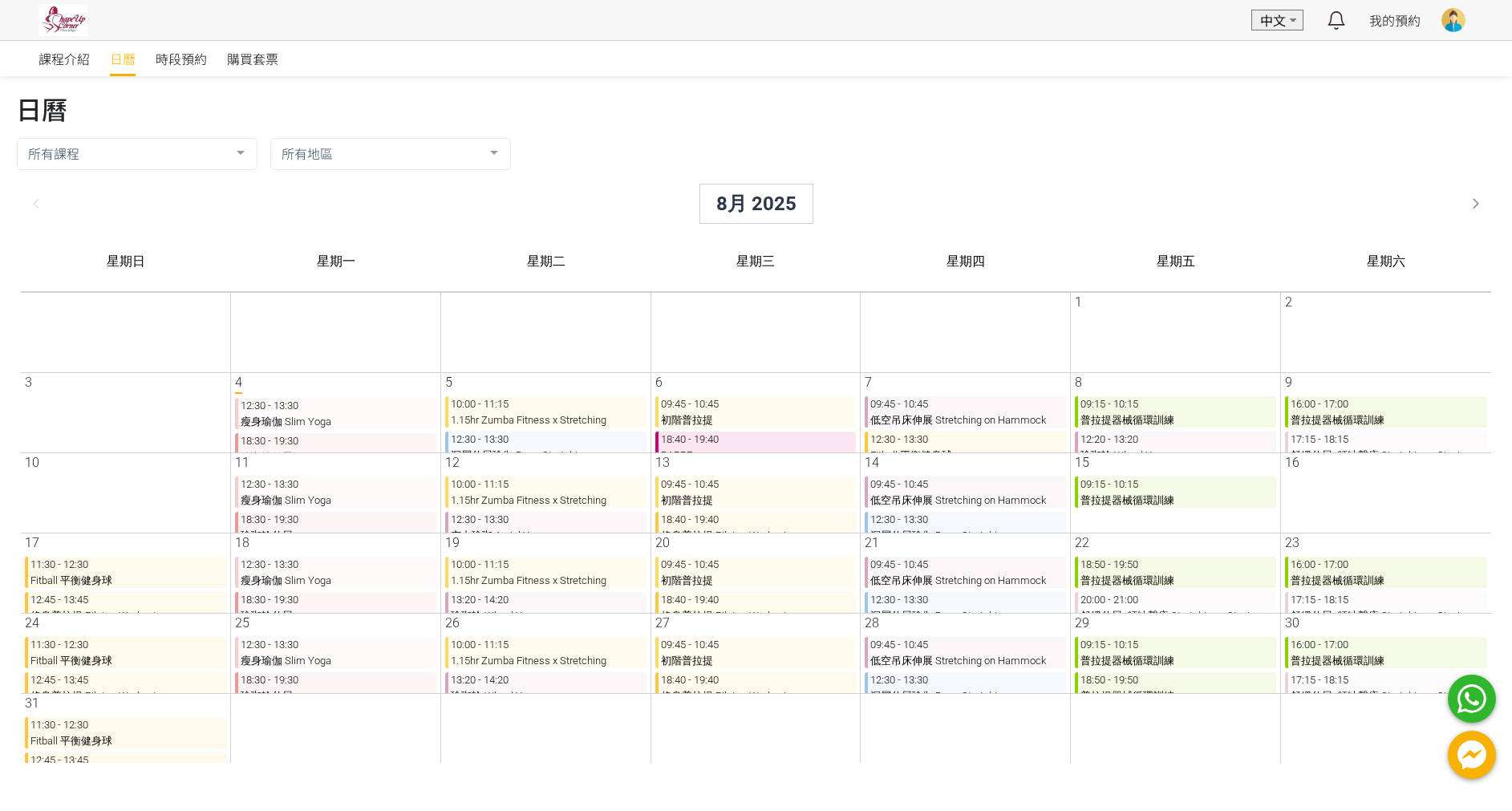 click on "12:30 - 13:30
瘦身瑜伽 Slim Yoga" at bounding box center [322, 413] 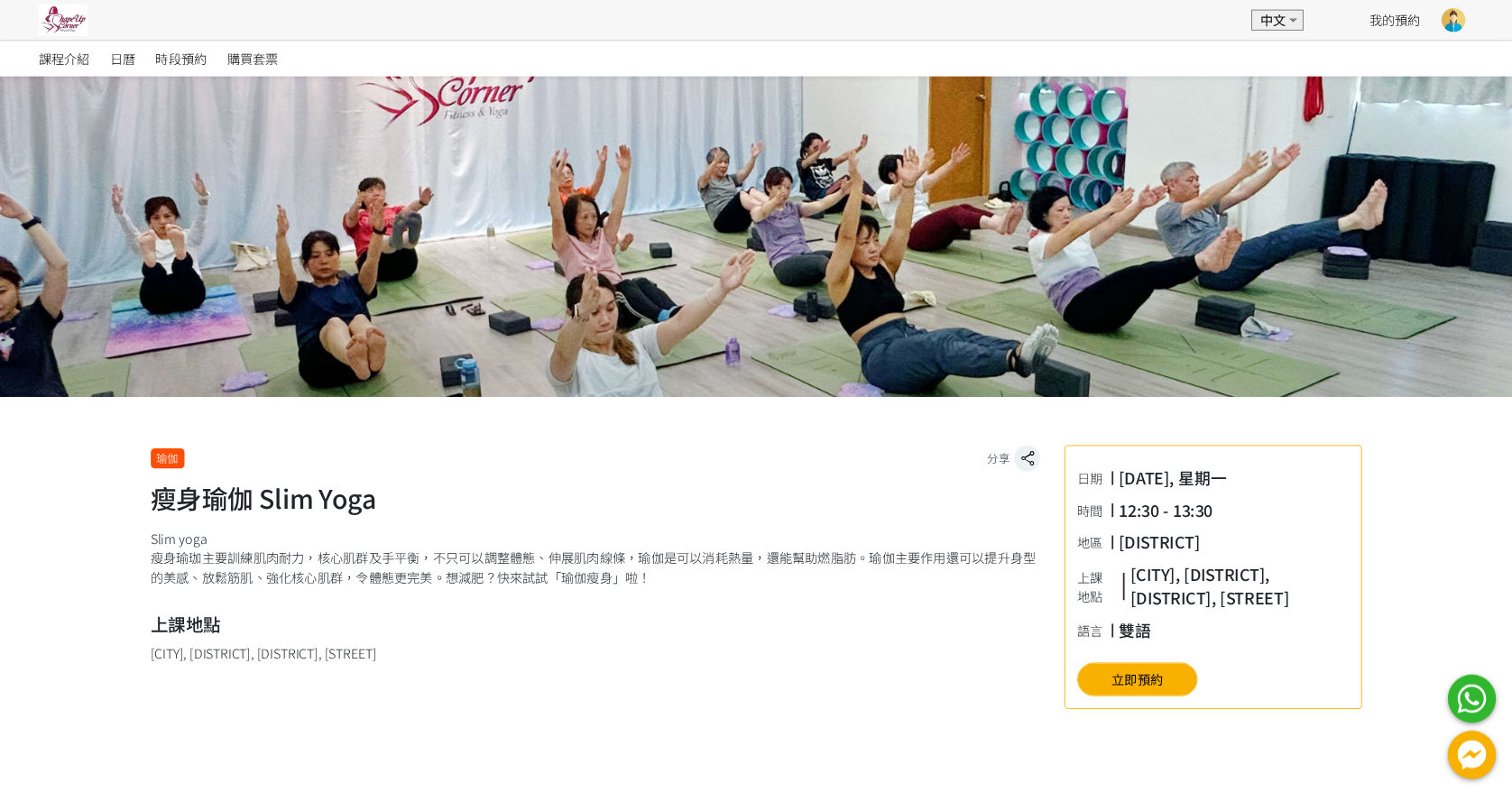 scroll, scrollTop: 0, scrollLeft: 0, axis: both 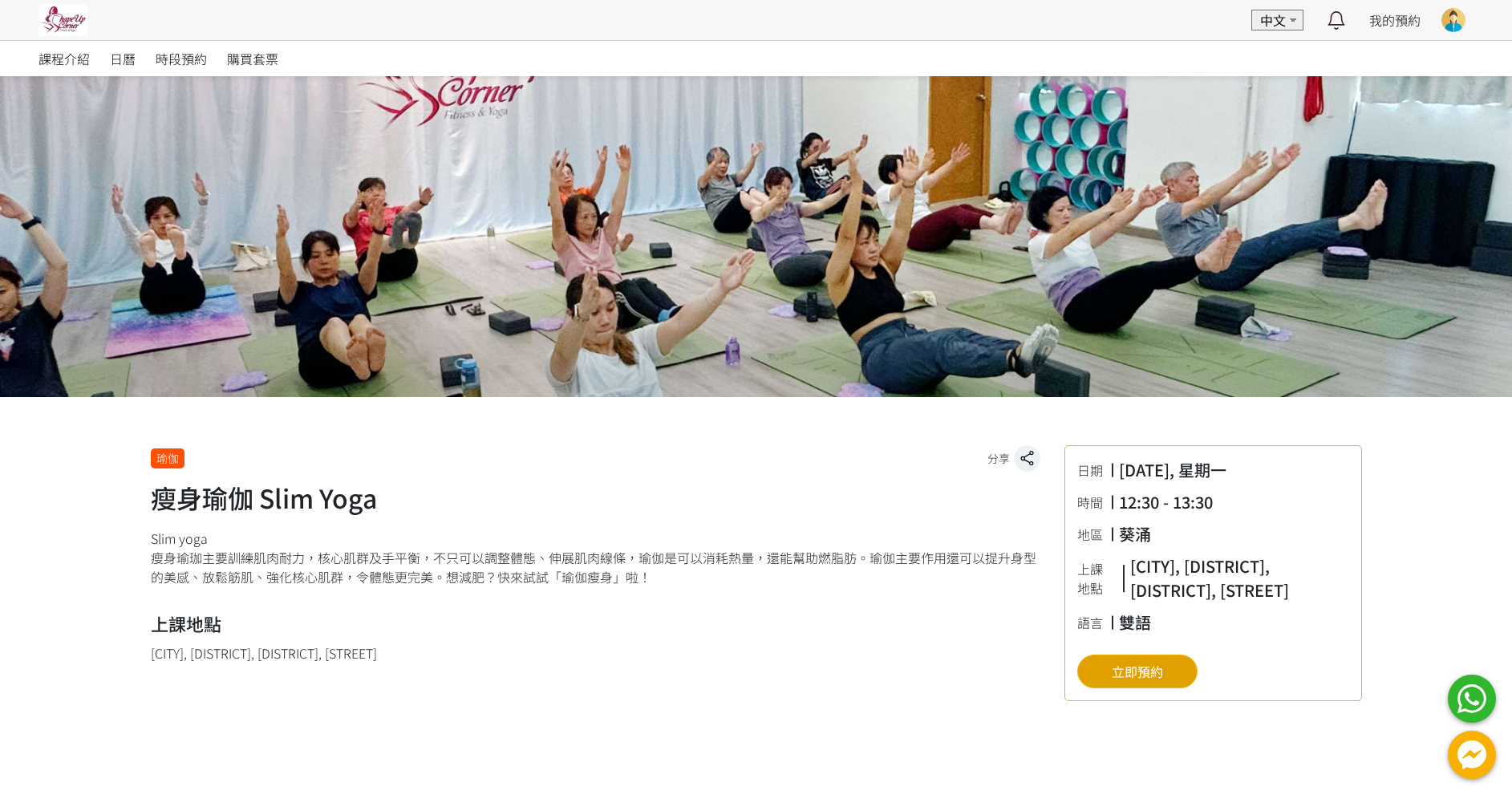 click on "立即預約" at bounding box center (1137, 671) 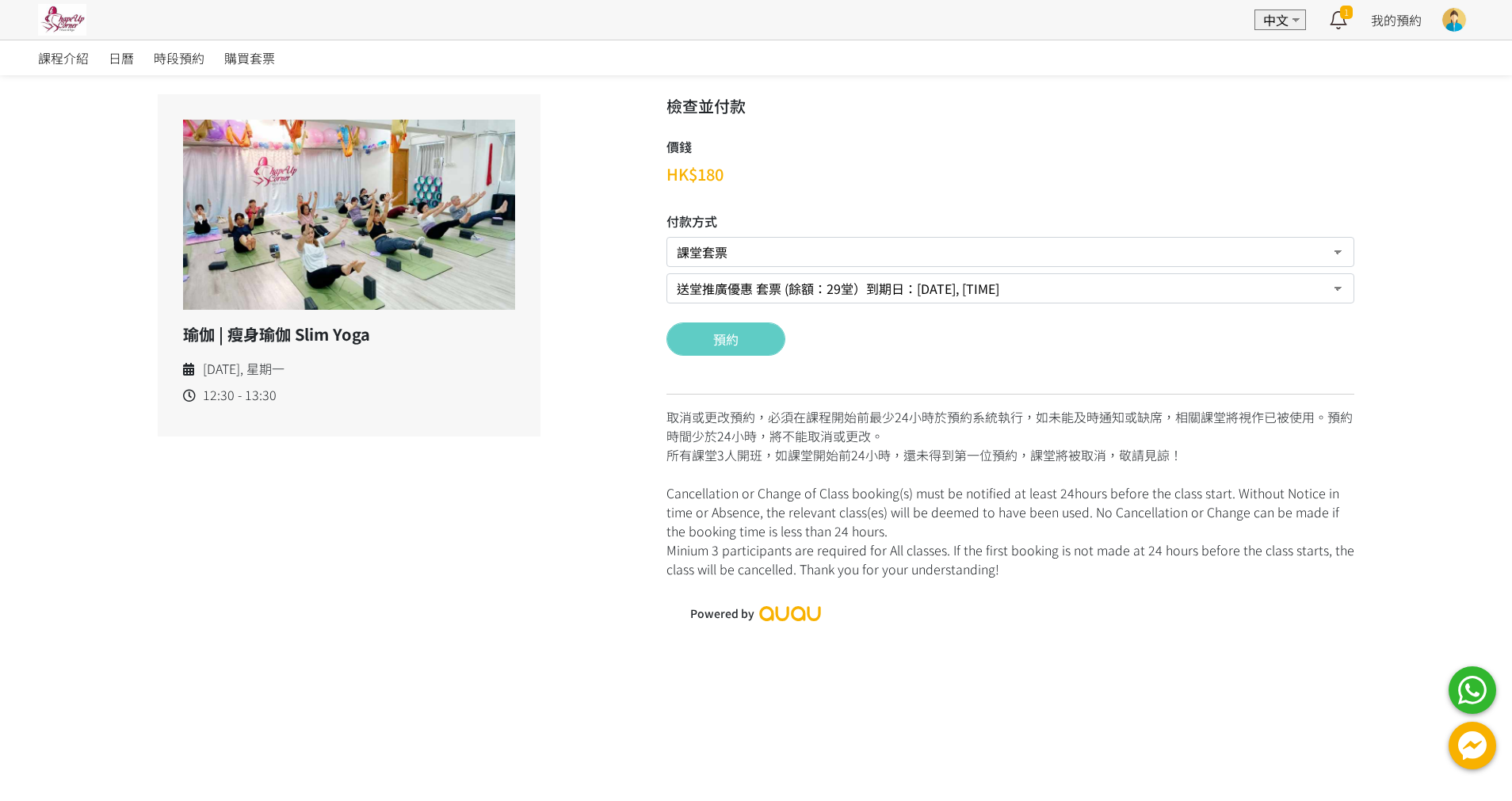 scroll, scrollTop: 0, scrollLeft: 0, axis: both 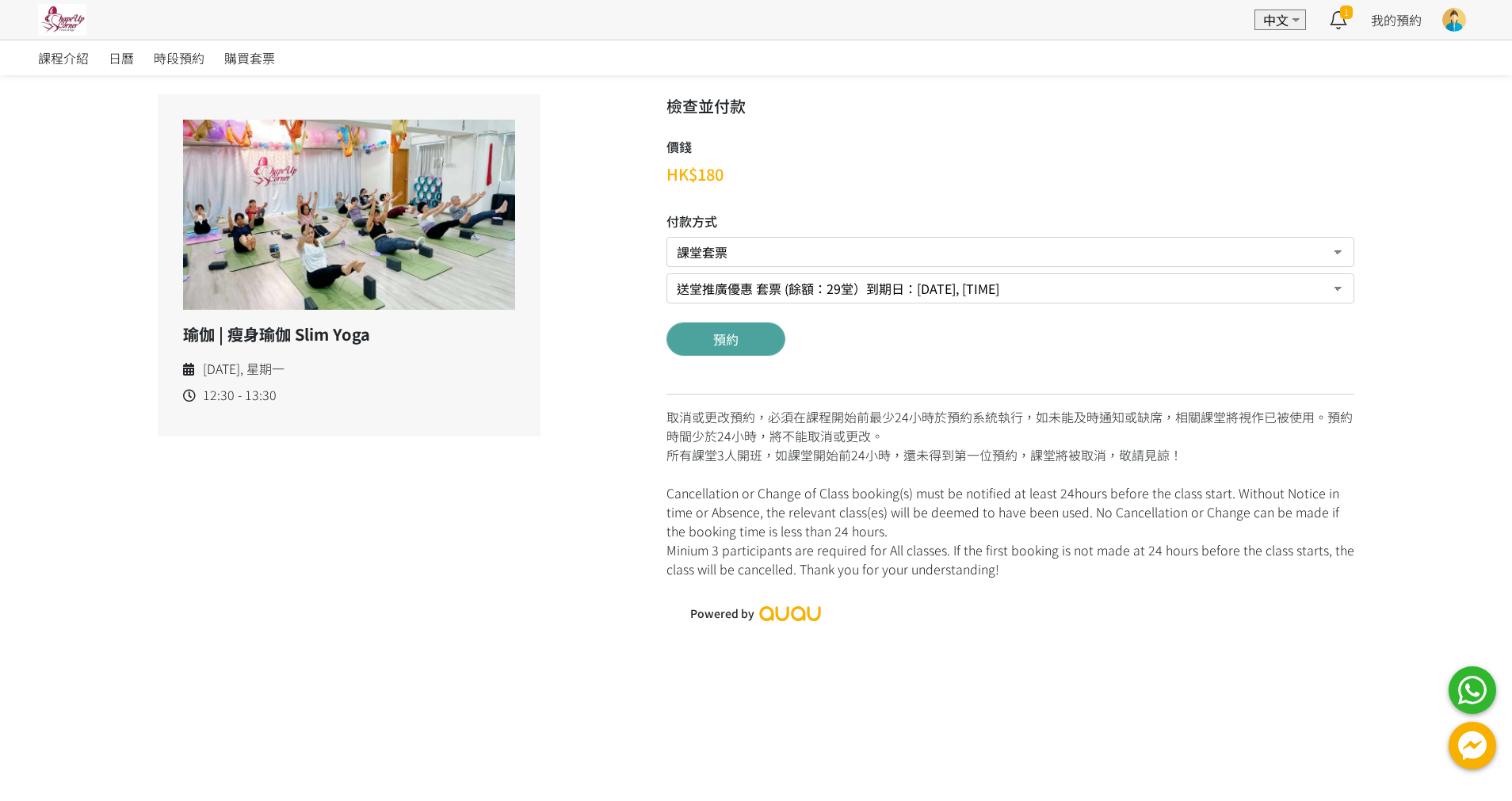 click on "預約" at bounding box center [726, 339] 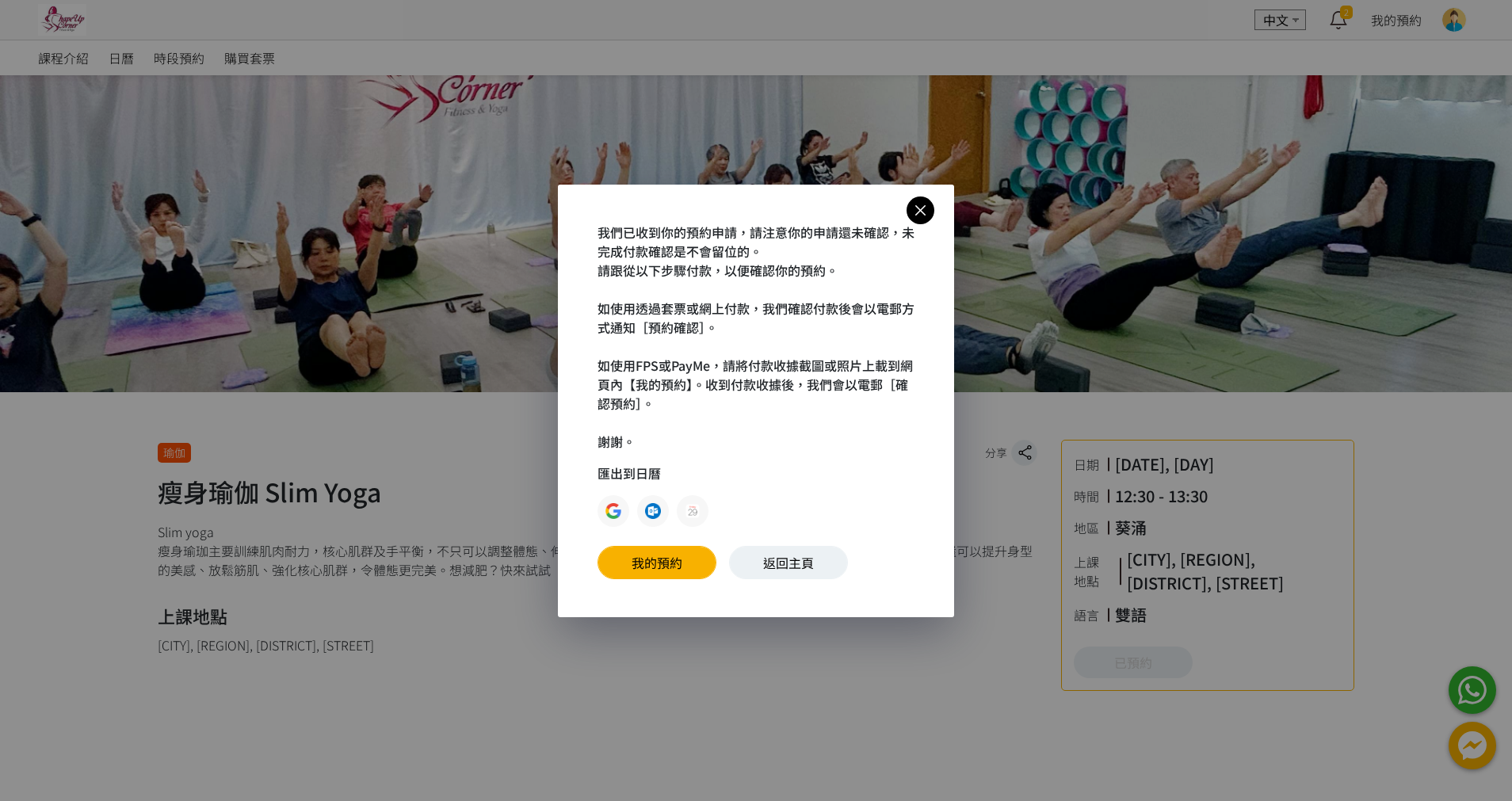 scroll, scrollTop: 0, scrollLeft: 0, axis: both 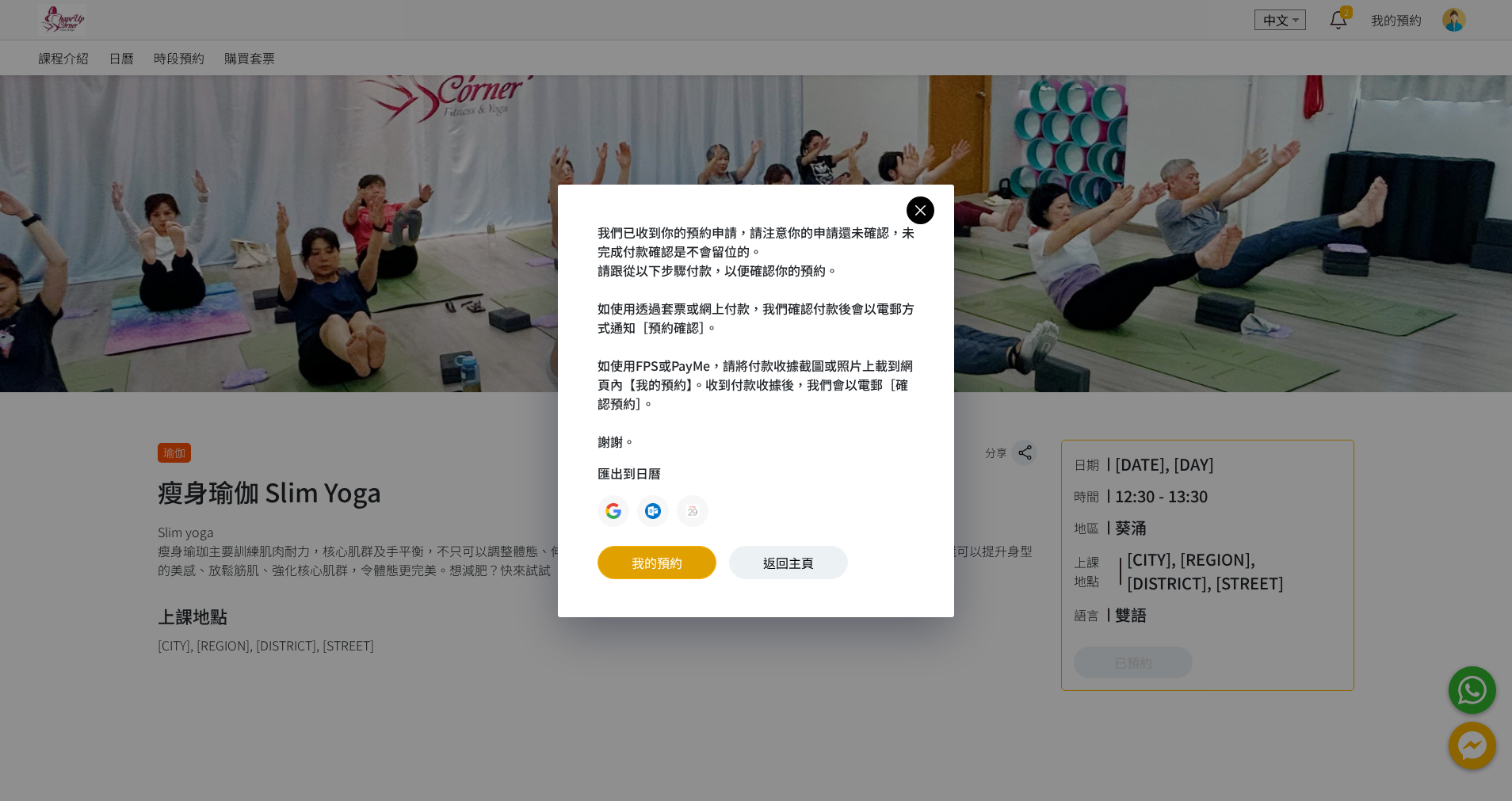 click on "我的預約" at bounding box center (657, 563) 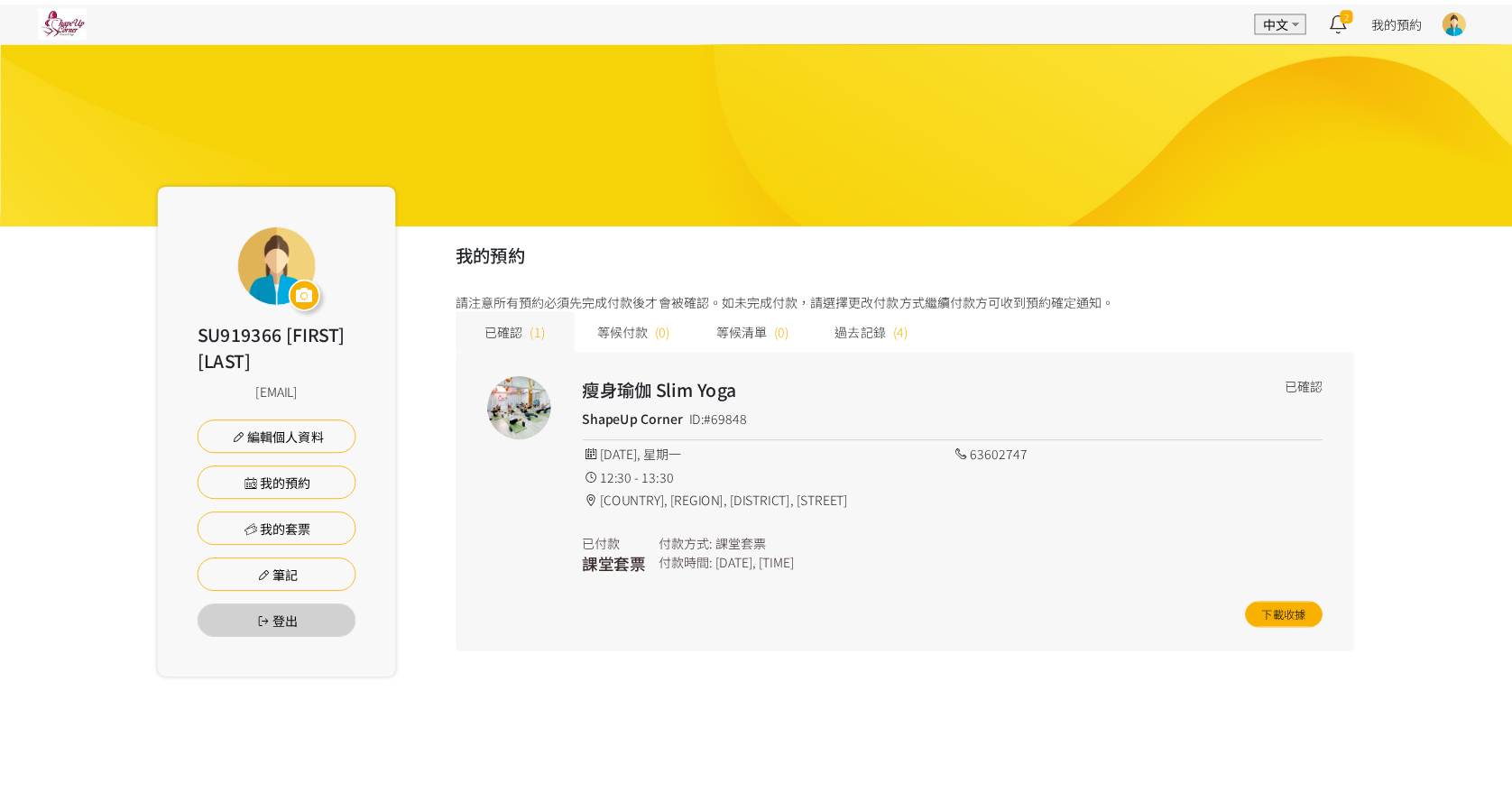 scroll, scrollTop: 0, scrollLeft: 0, axis: both 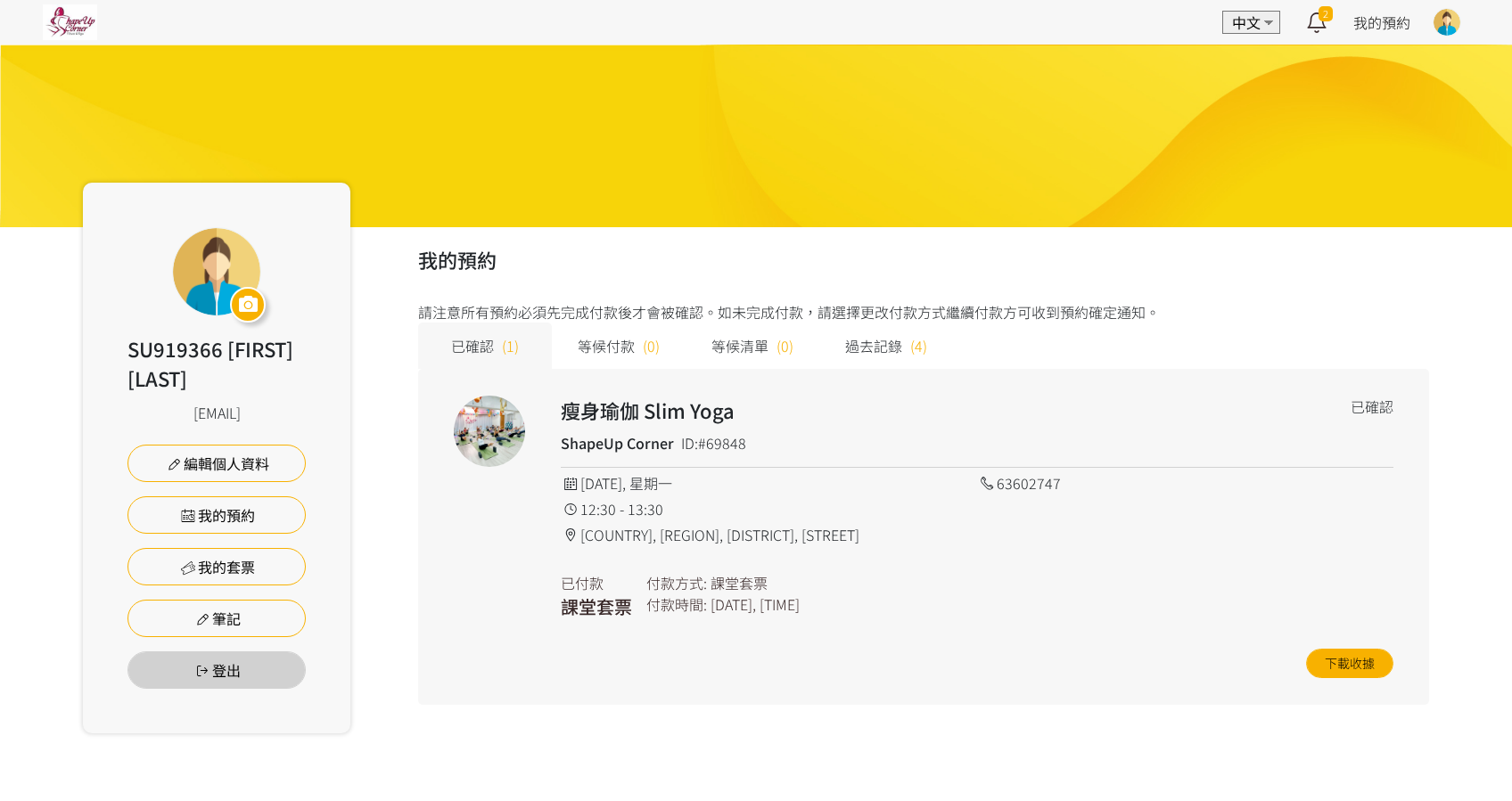 click on "過去記錄" at bounding box center [874, 346] 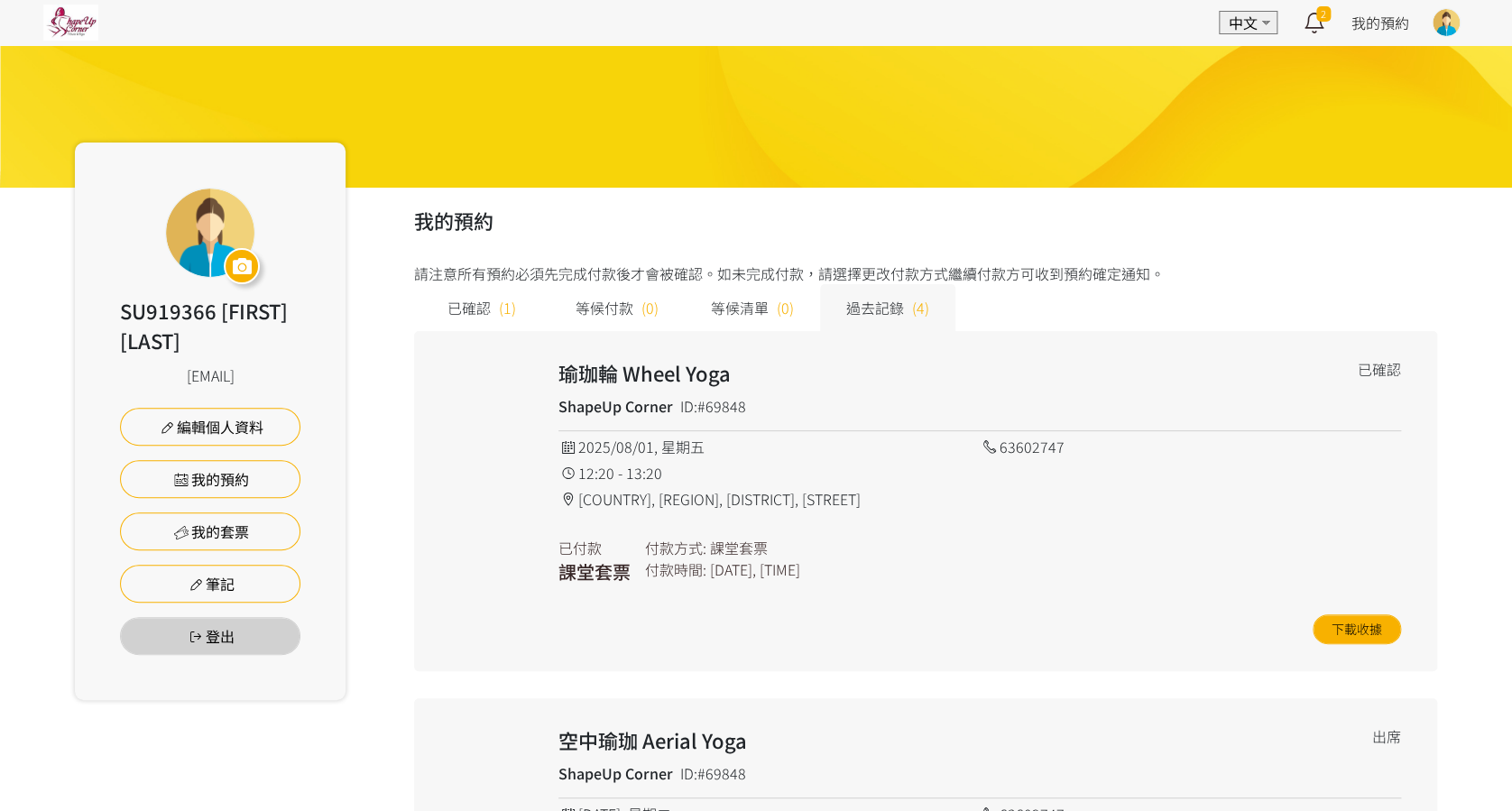scroll, scrollTop: 0, scrollLeft: 0, axis: both 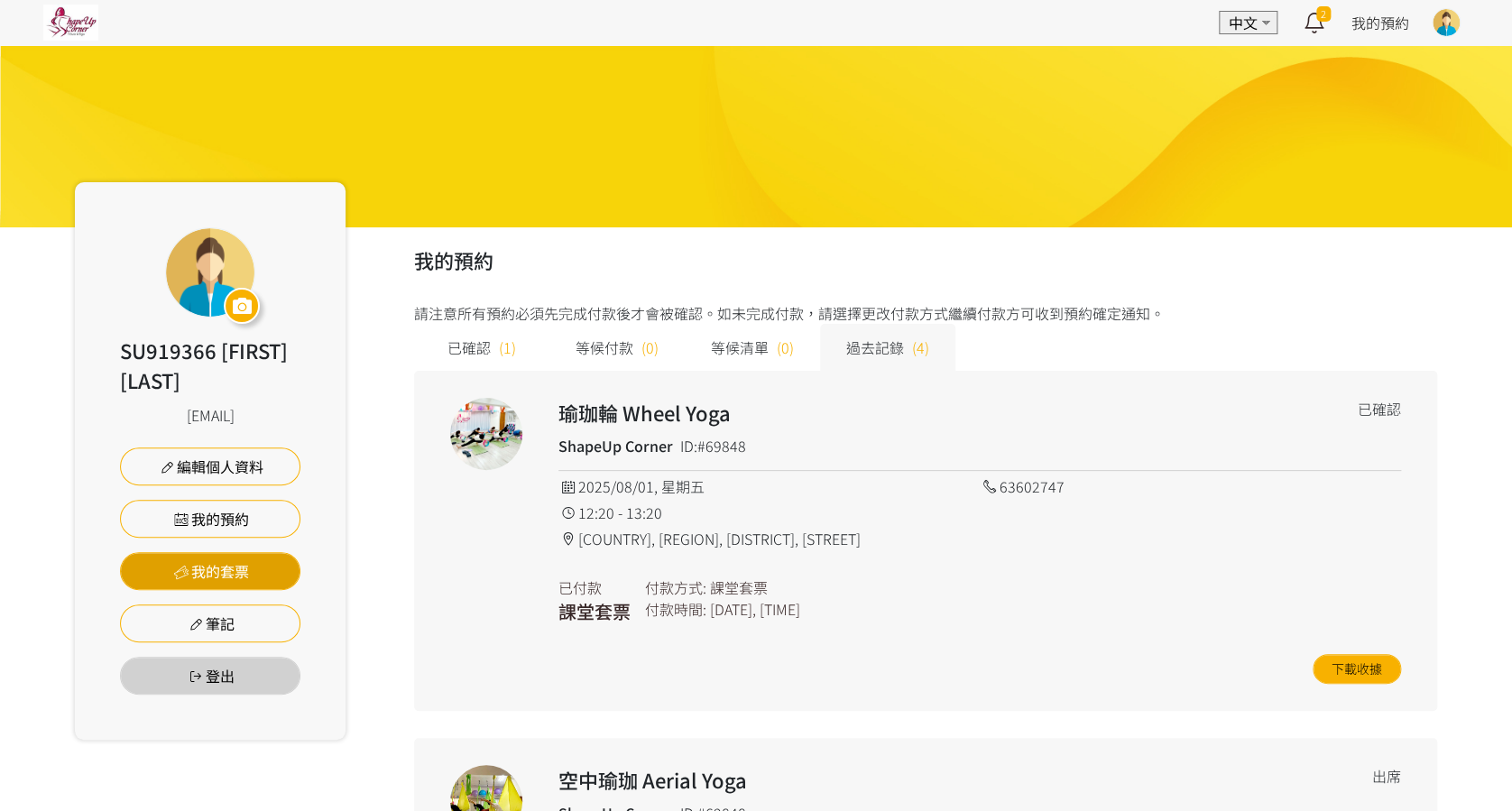 click on "我的套票" at bounding box center [210, 571] 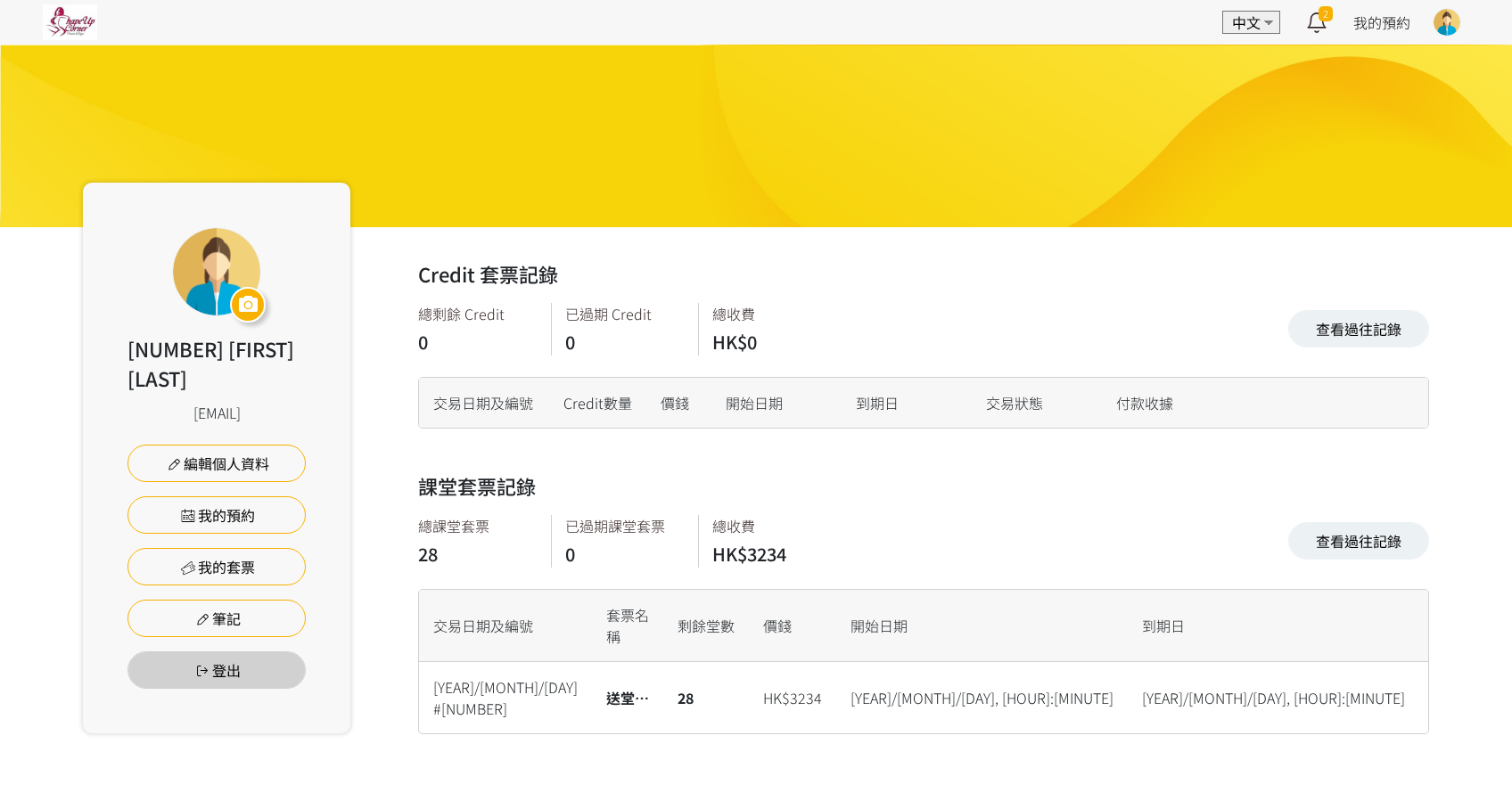 scroll, scrollTop: 0, scrollLeft: 0, axis: both 